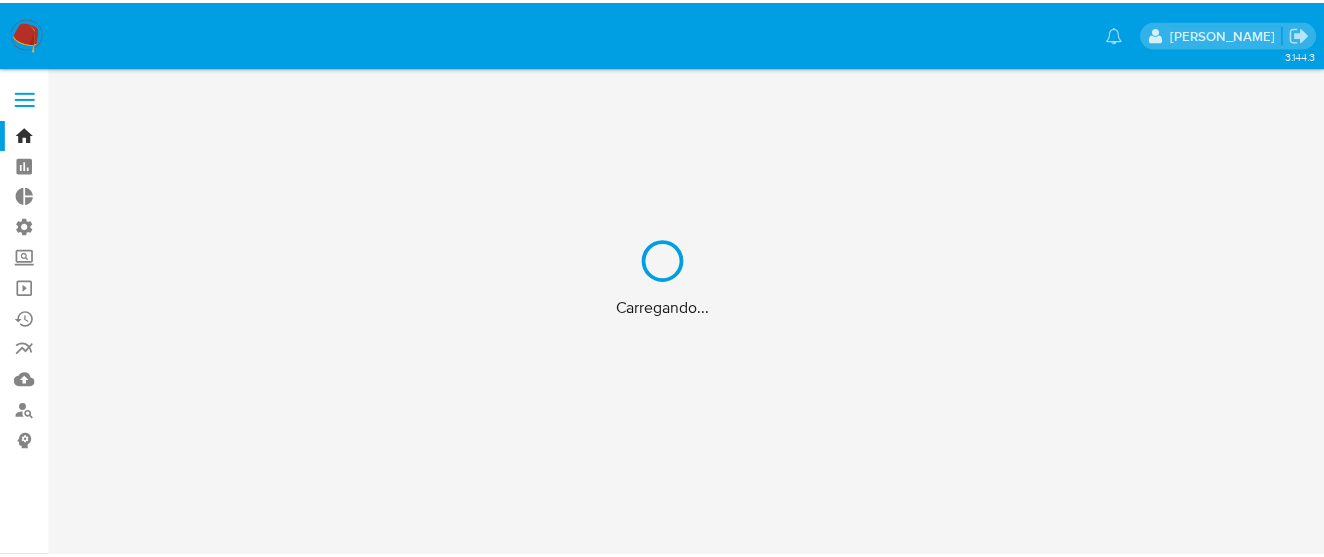 scroll, scrollTop: 0, scrollLeft: 0, axis: both 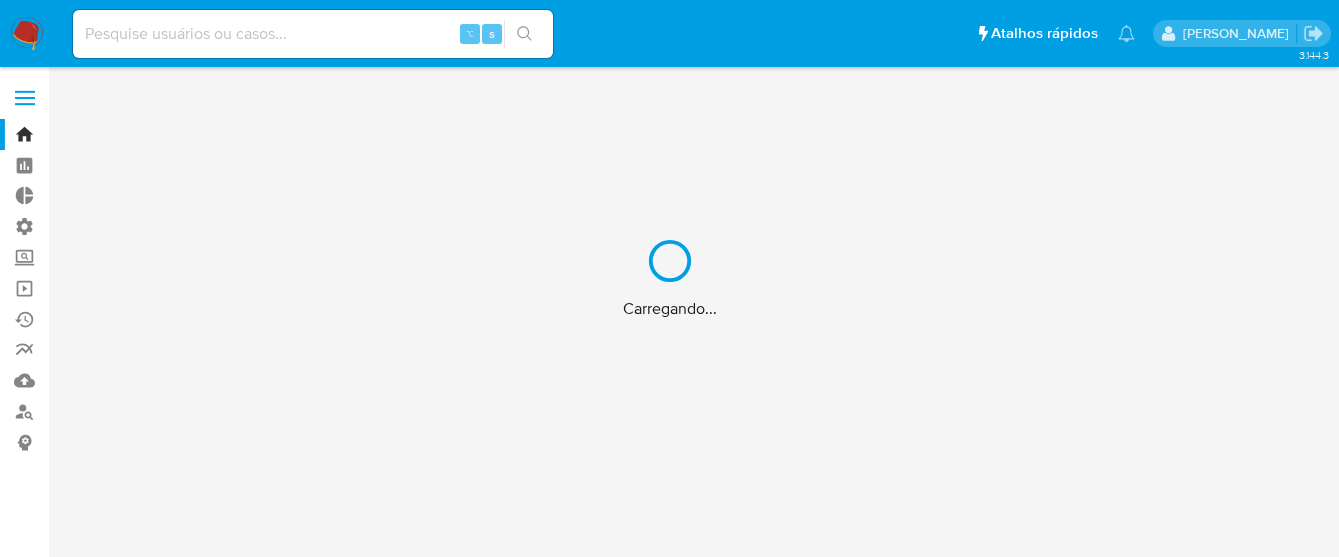 click on "Carregando..." at bounding box center [669, 278] 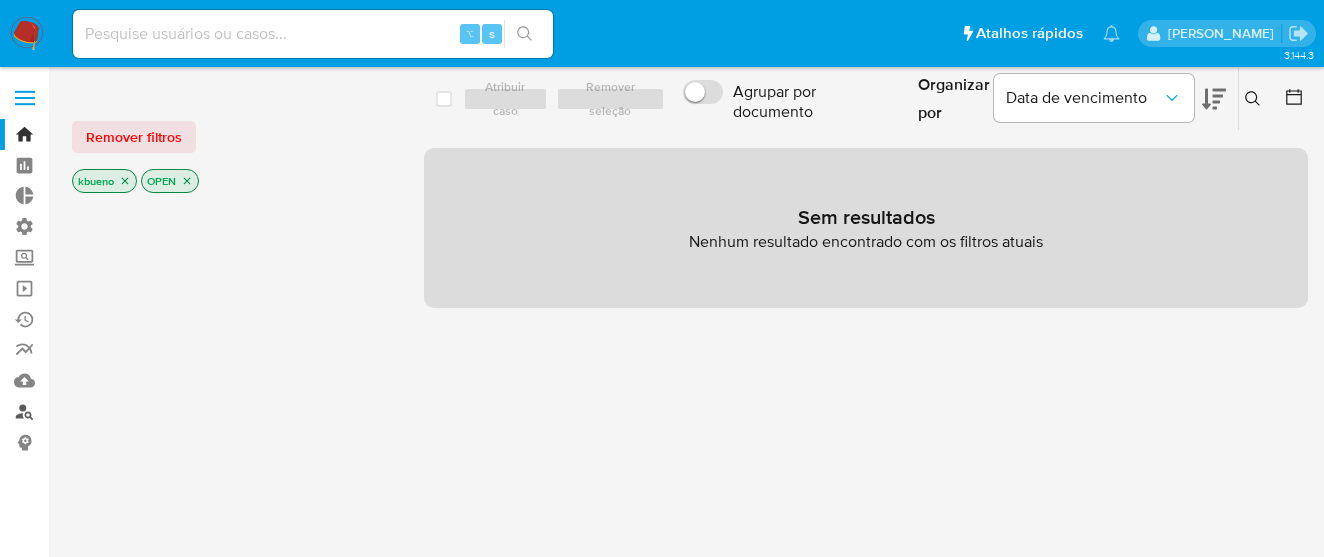 click on "Localizador de pessoas" at bounding box center [119, 411] 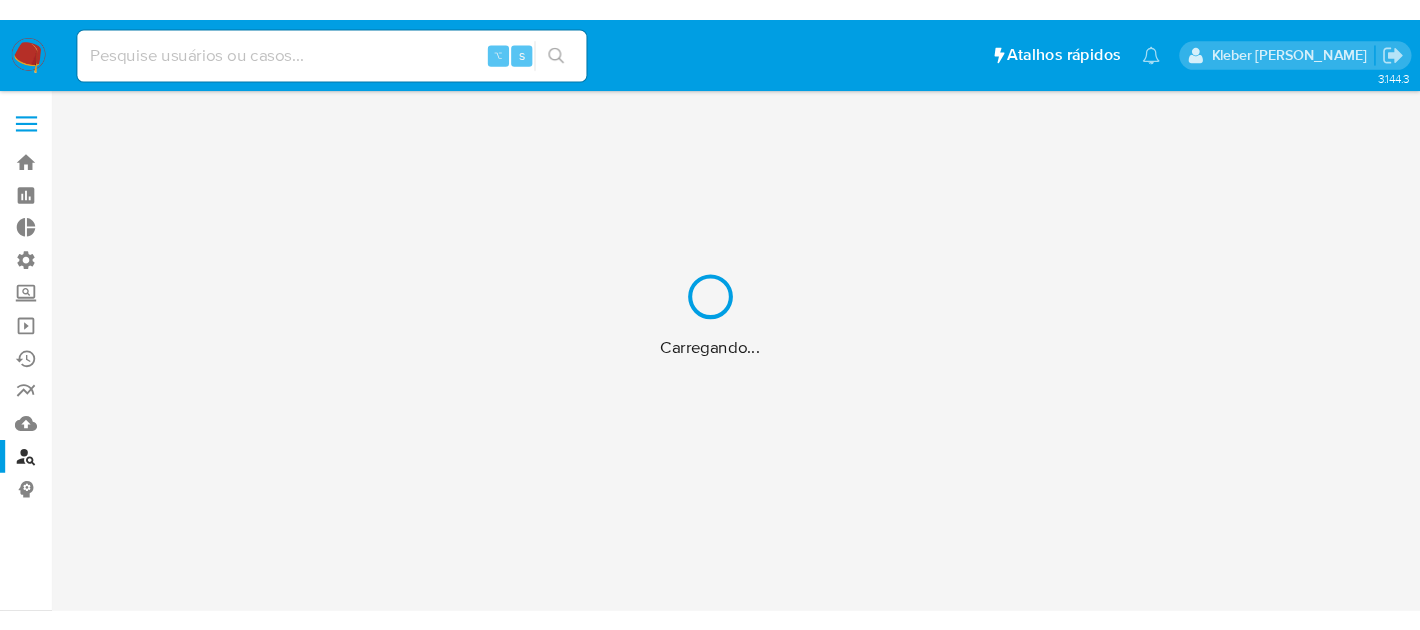 scroll, scrollTop: 0, scrollLeft: 0, axis: both 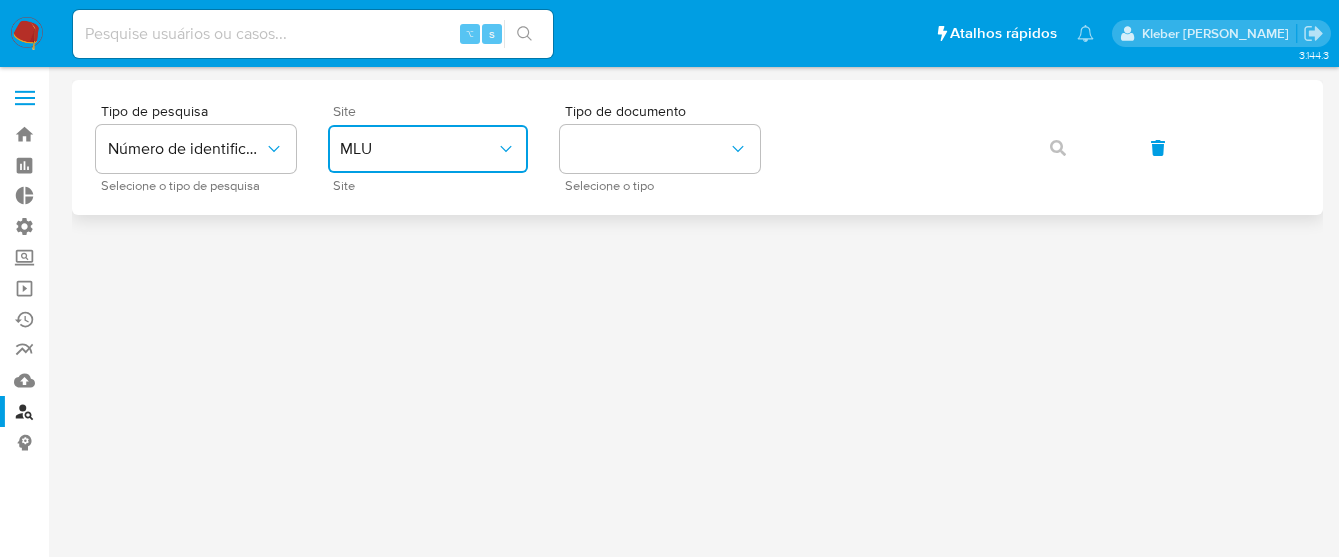 click on "MLU" at bounding box center (428, 149) 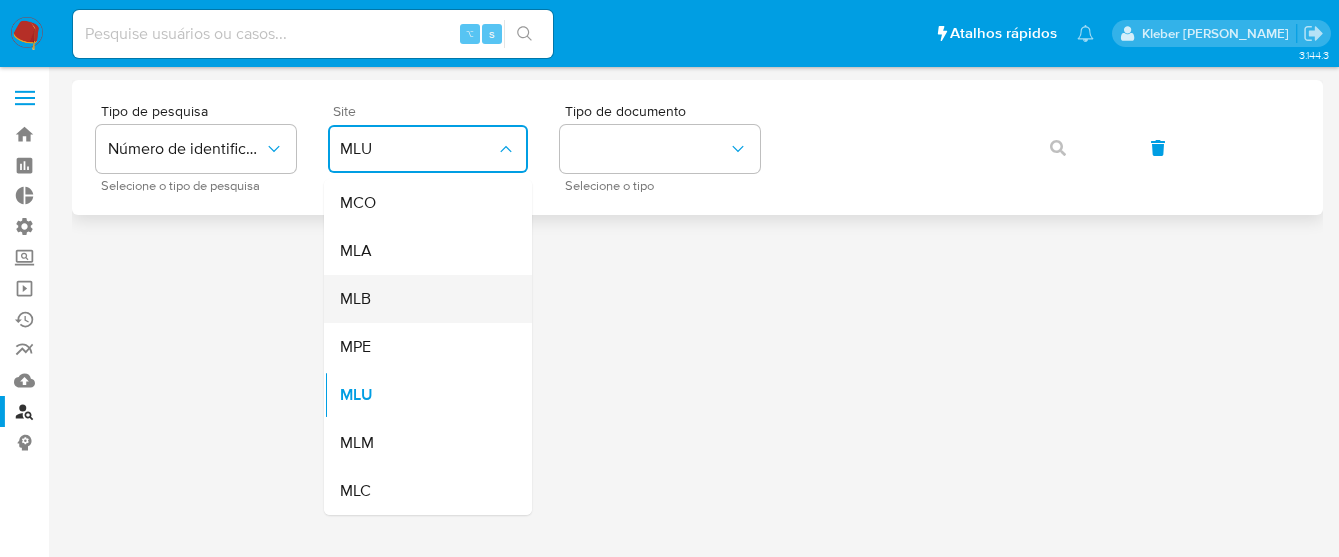 click on "MLB" at bounding box center [422, 299] 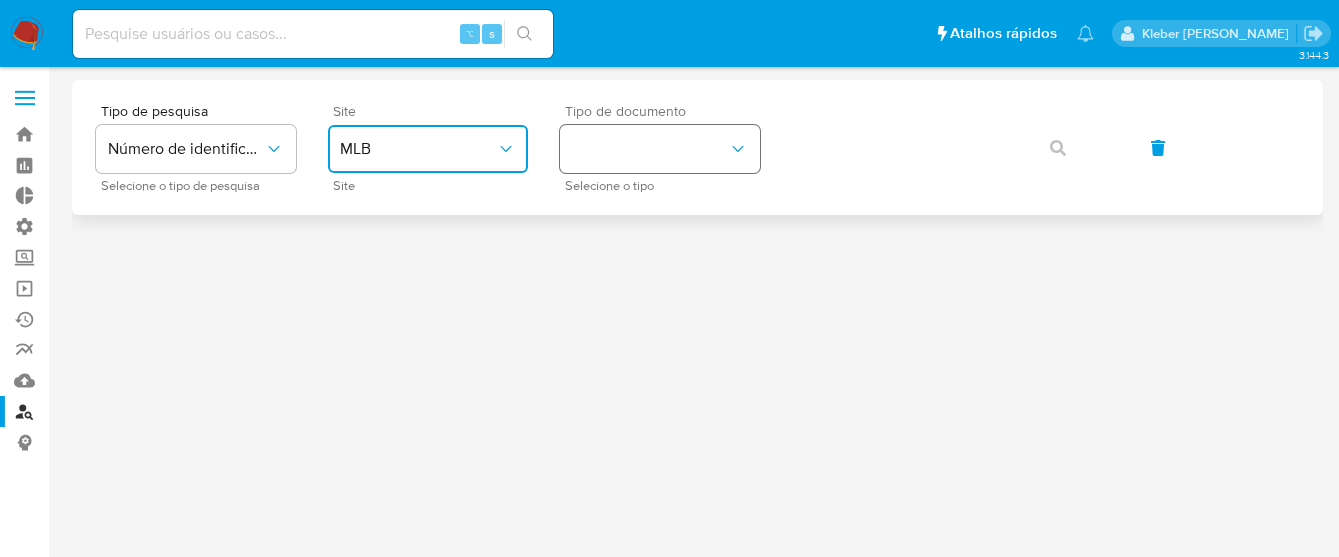 click at bounding box center (660, 149) 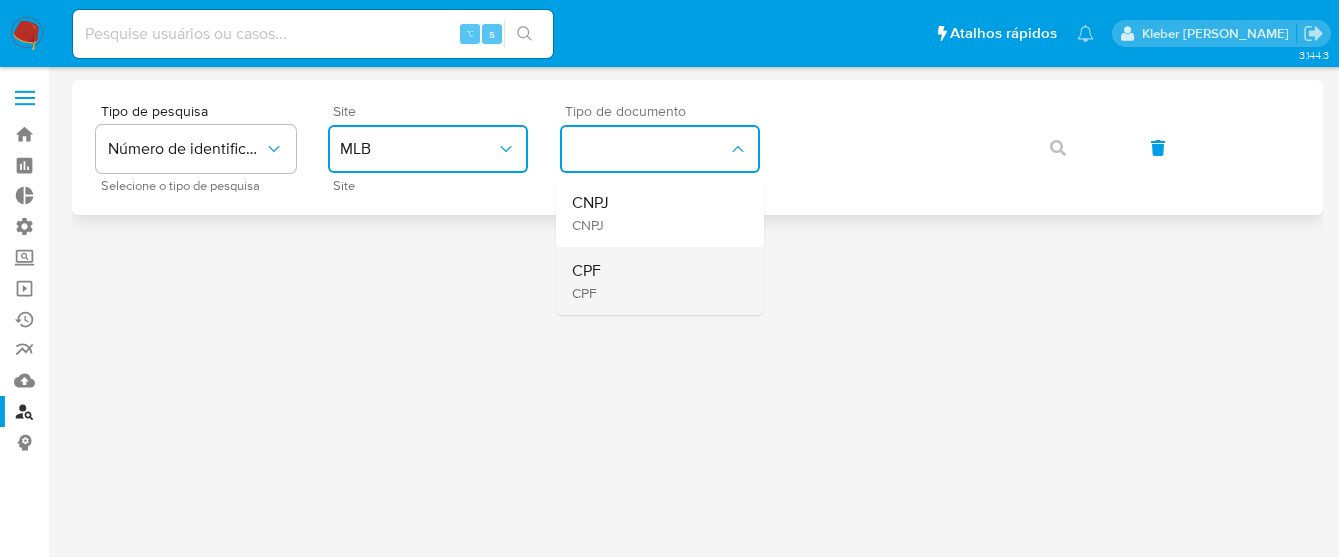 click on "CPF CPF" at bounding box center [654, 281] 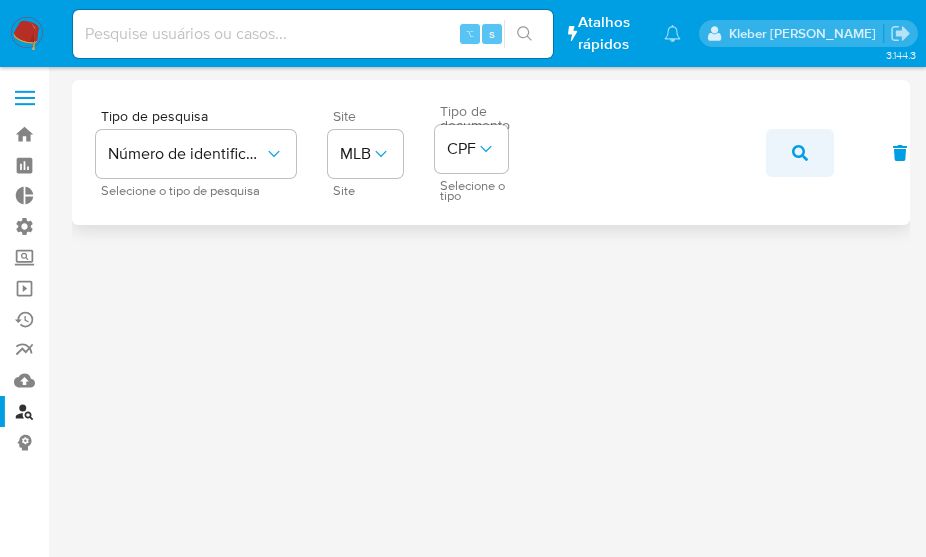 click 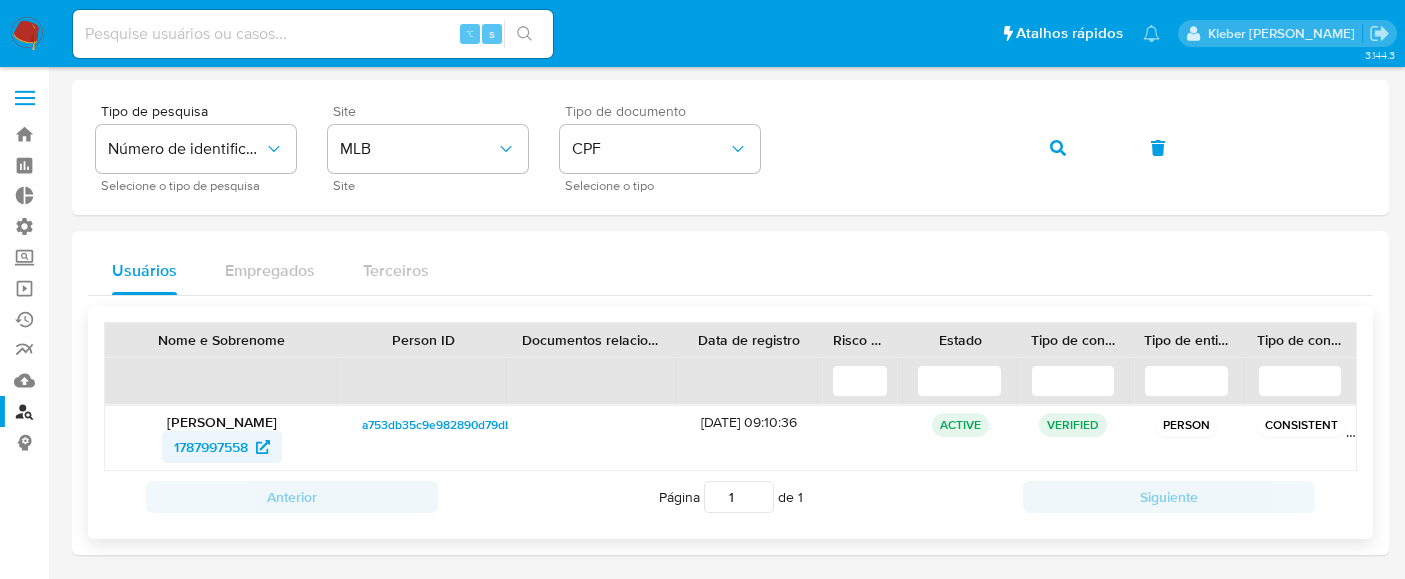 click on "1787997558" at bounding box center (211, 447) 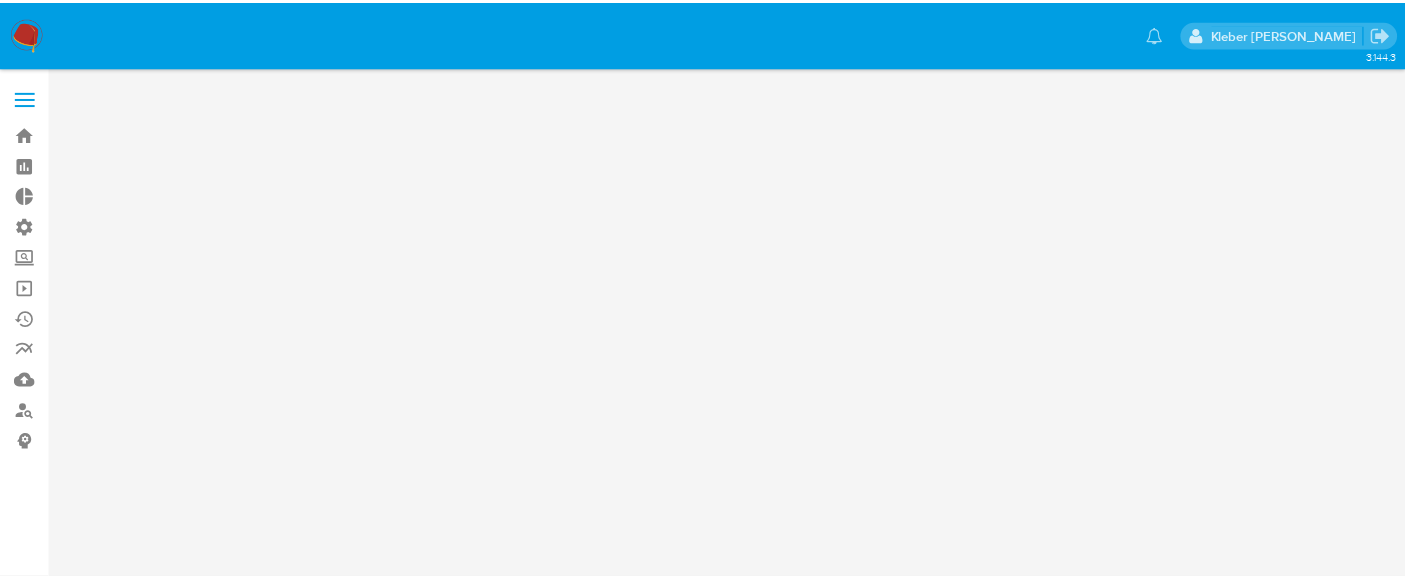 scroll, scrollTop: 0, scrollLeft: 0, axis: both 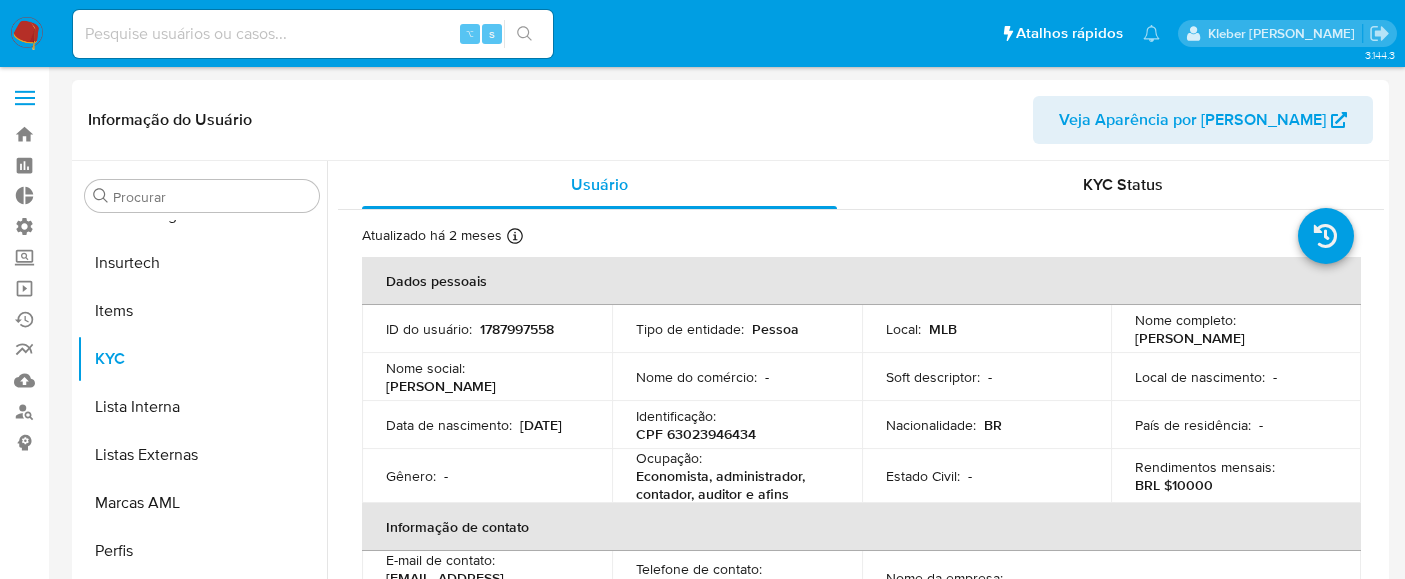 select on "10" 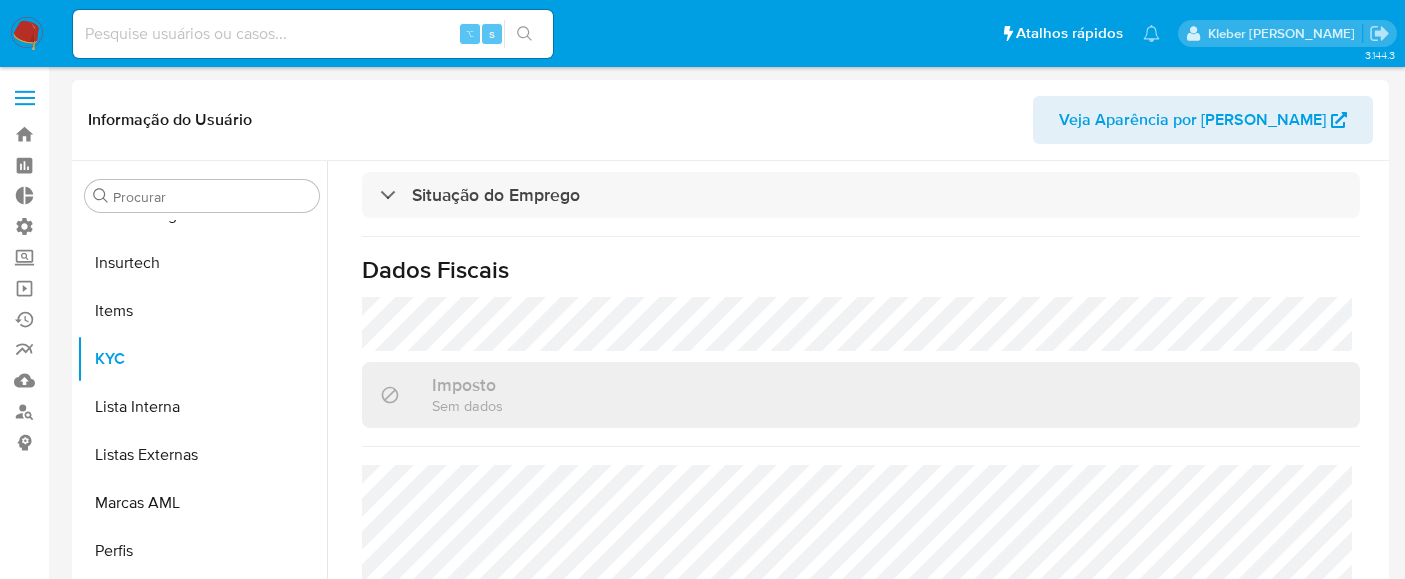 scroll, scrollTop: 934, scrollLeft: 0, axis: vertical 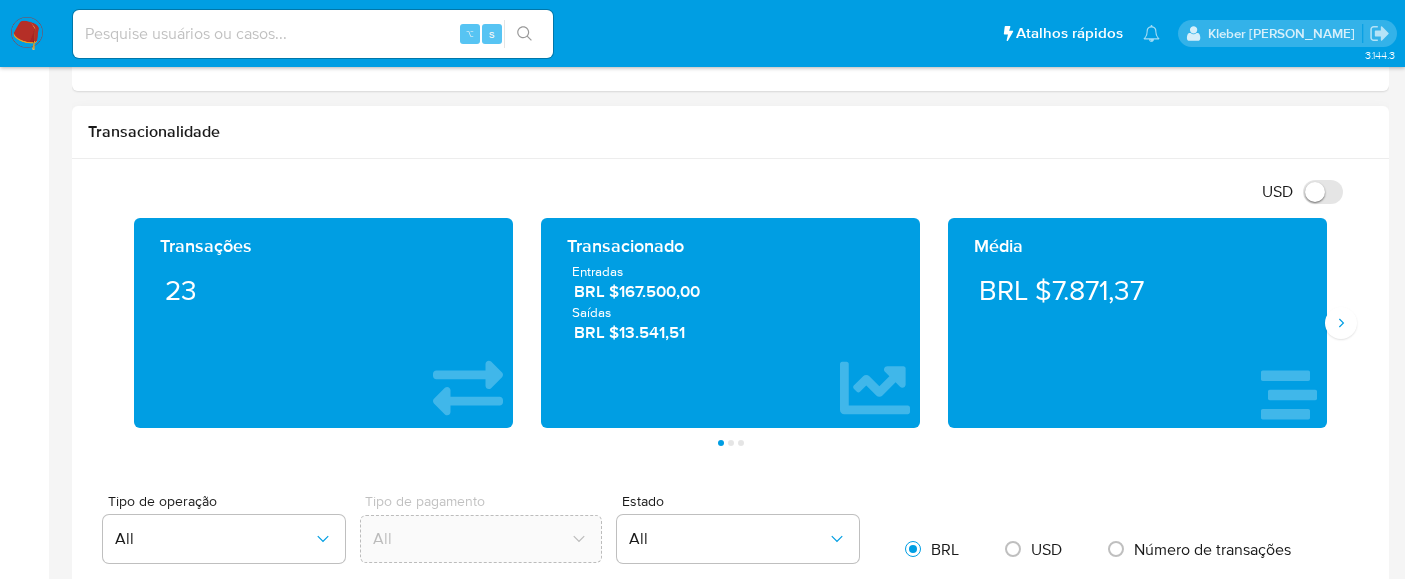 click on "Página 2" at bounding box center [731, 443] 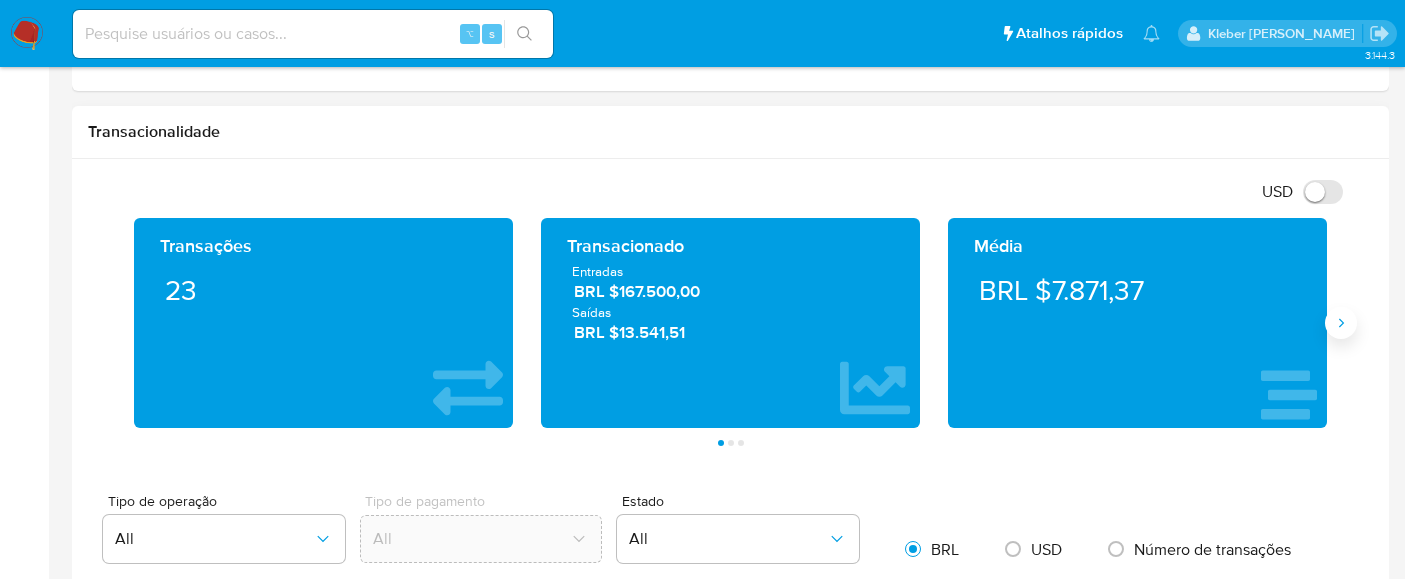 click 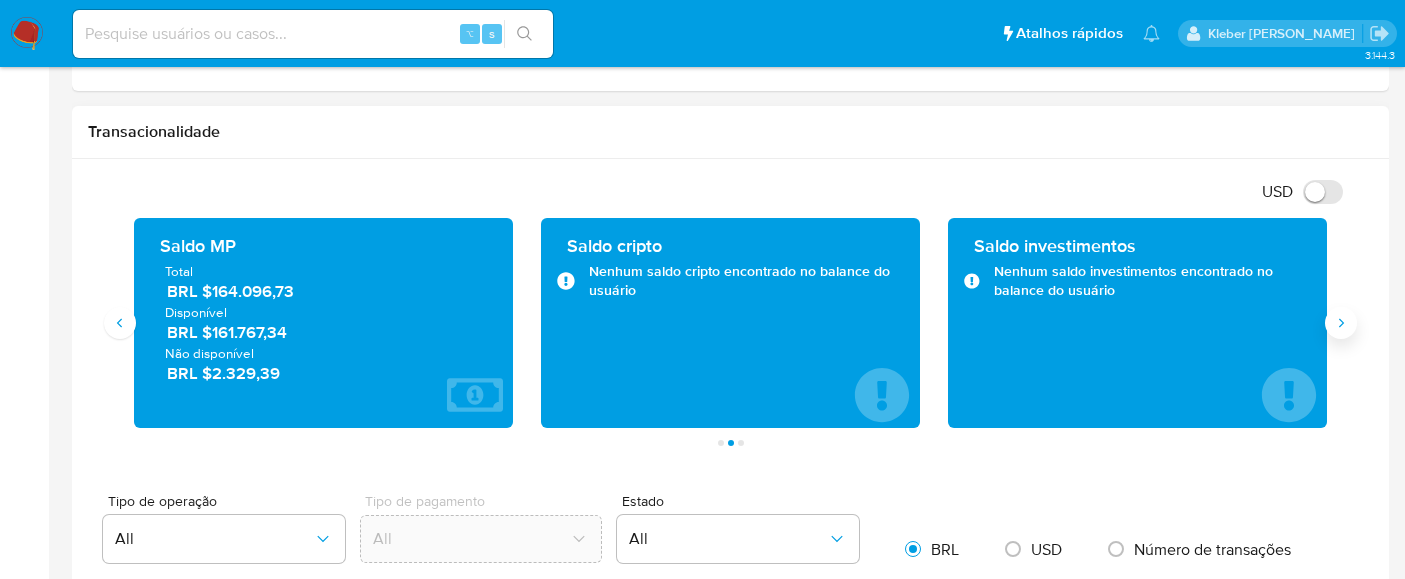 click 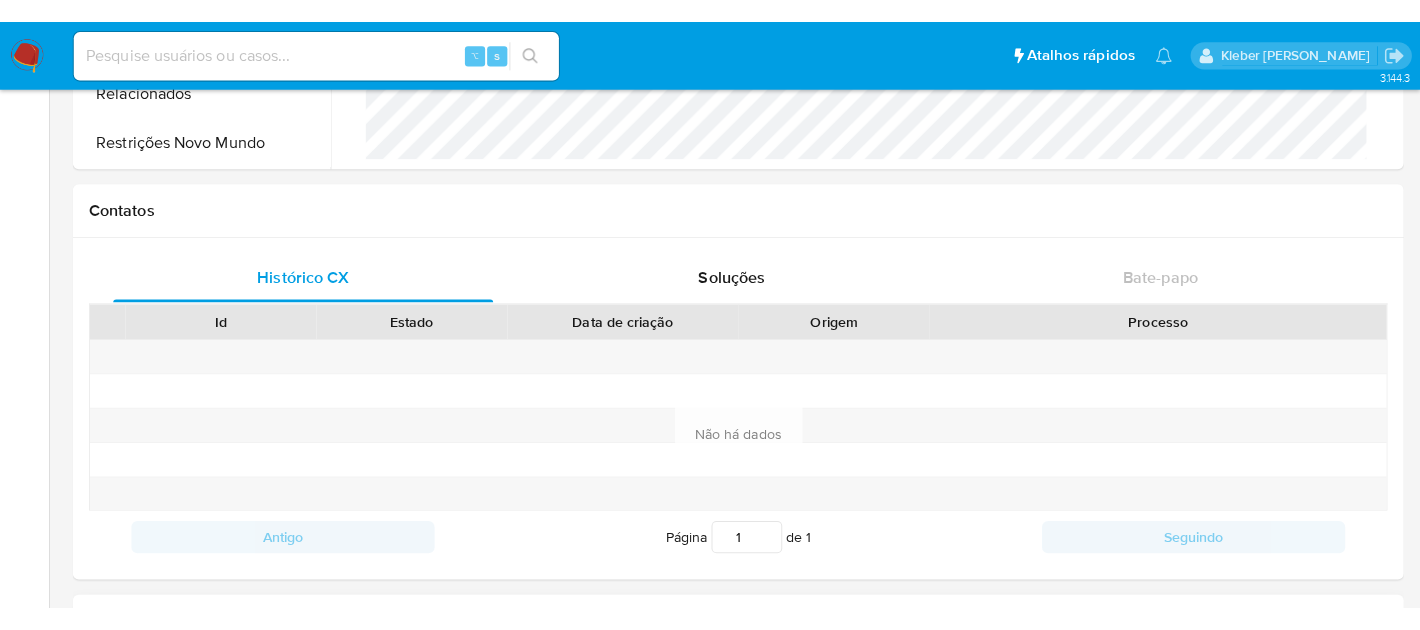 scroll, scrollTop: 0, scrollLeft: 0, axis: both 